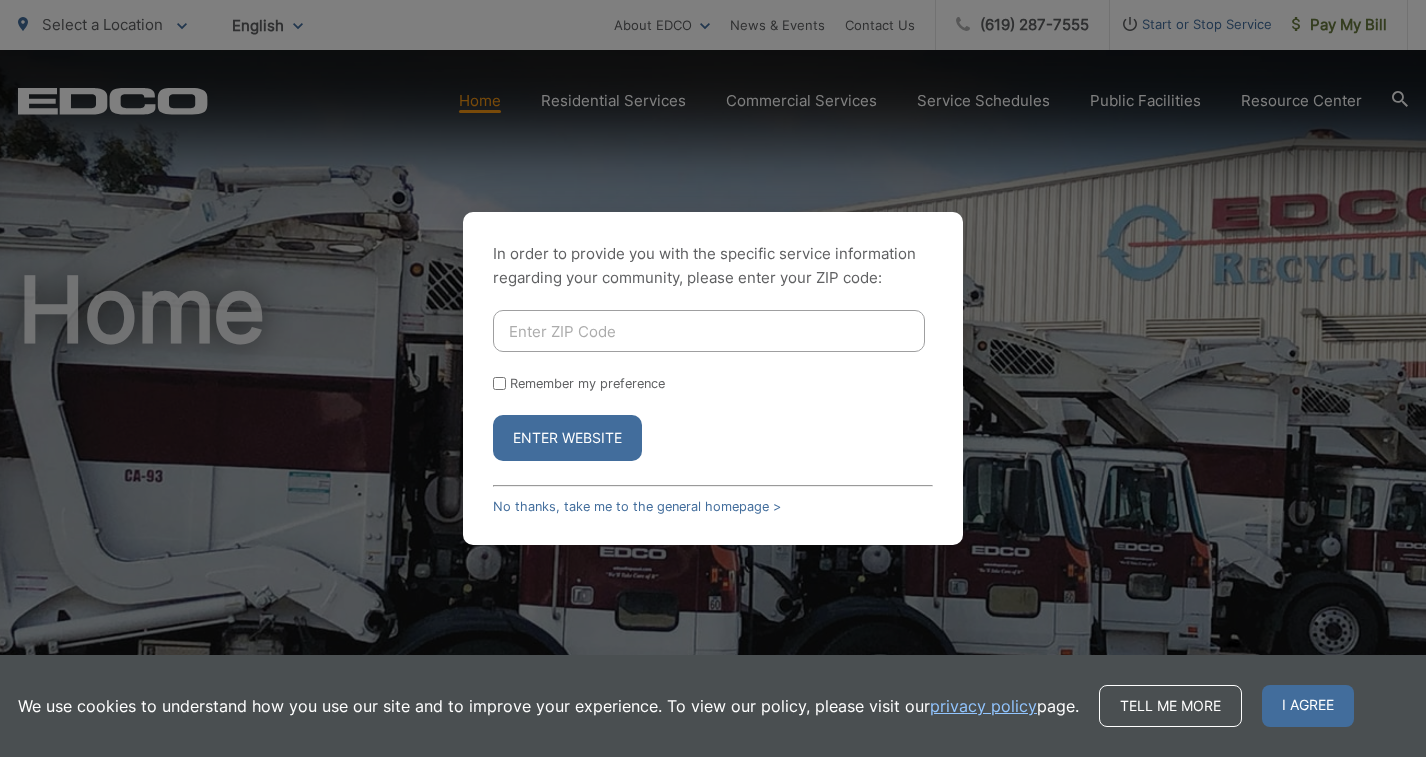 scroll, scrollTop: 0, scrollLeft: 0, axis: both 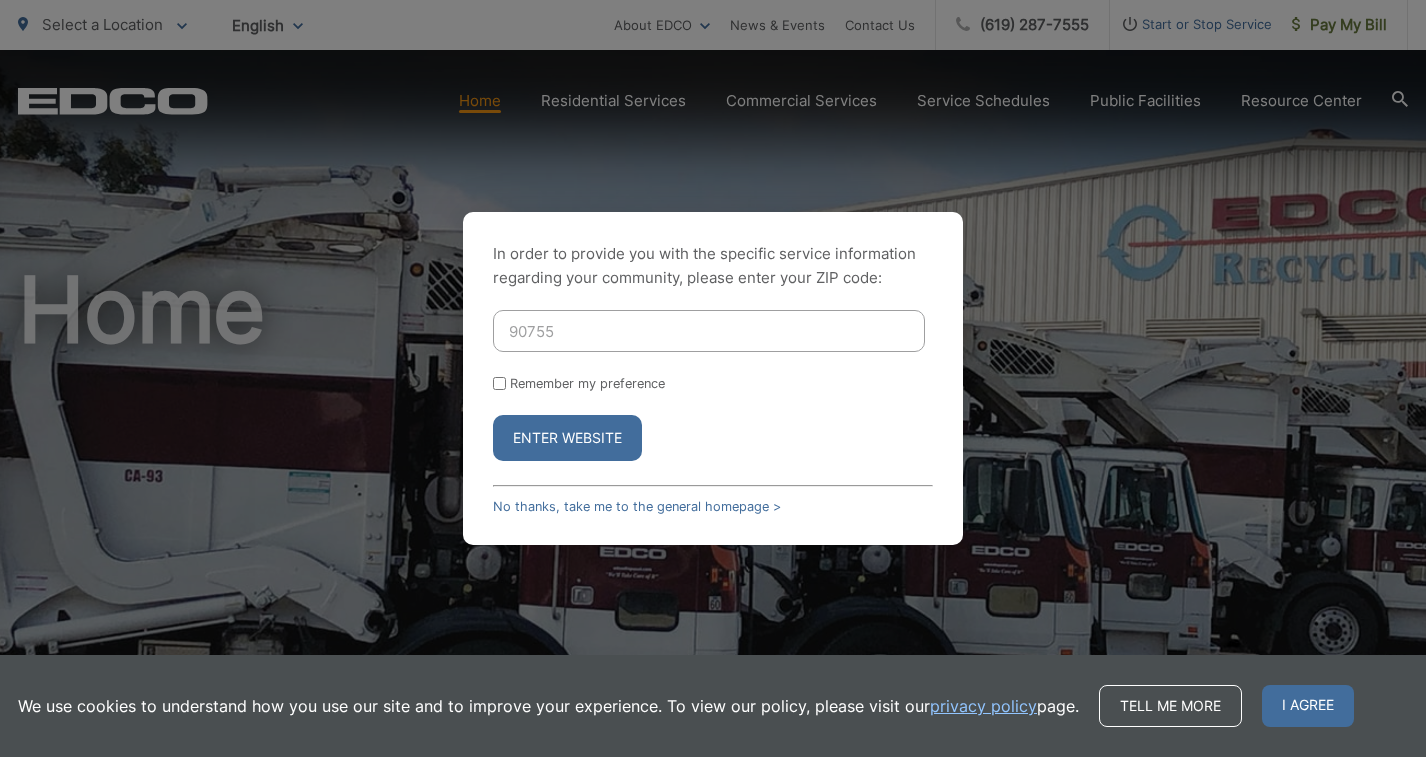 type on "90755" 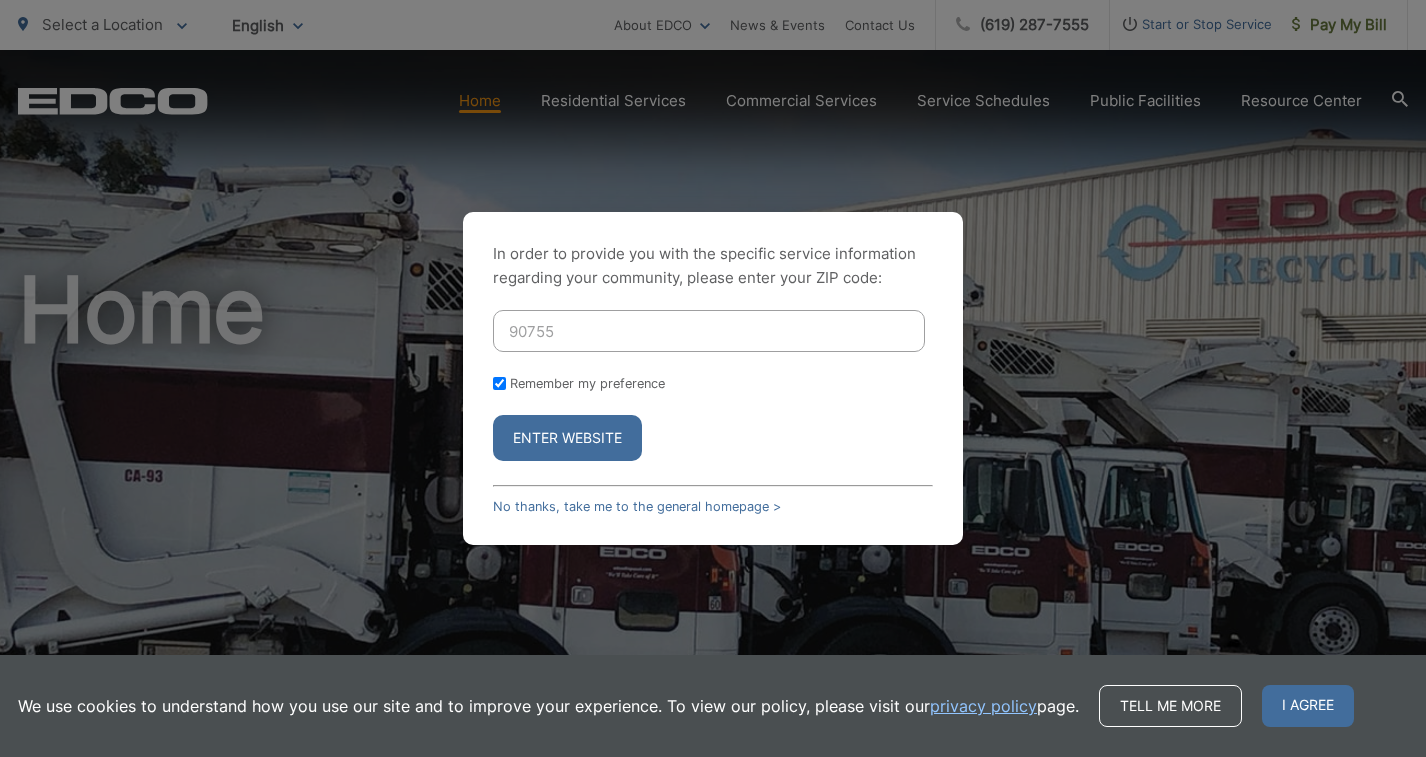 checkbox on "true" 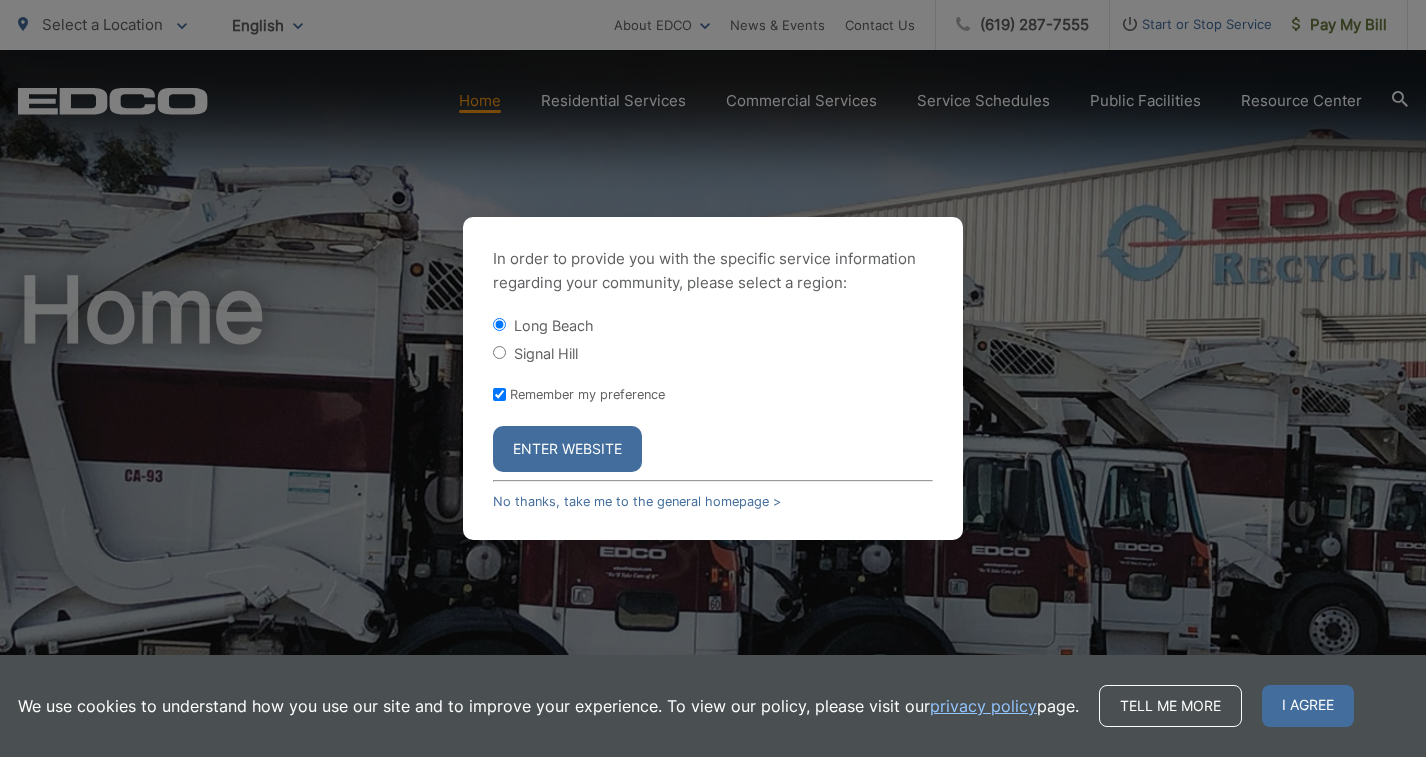click on "Signal Hill" at bounding box center (713, 353) 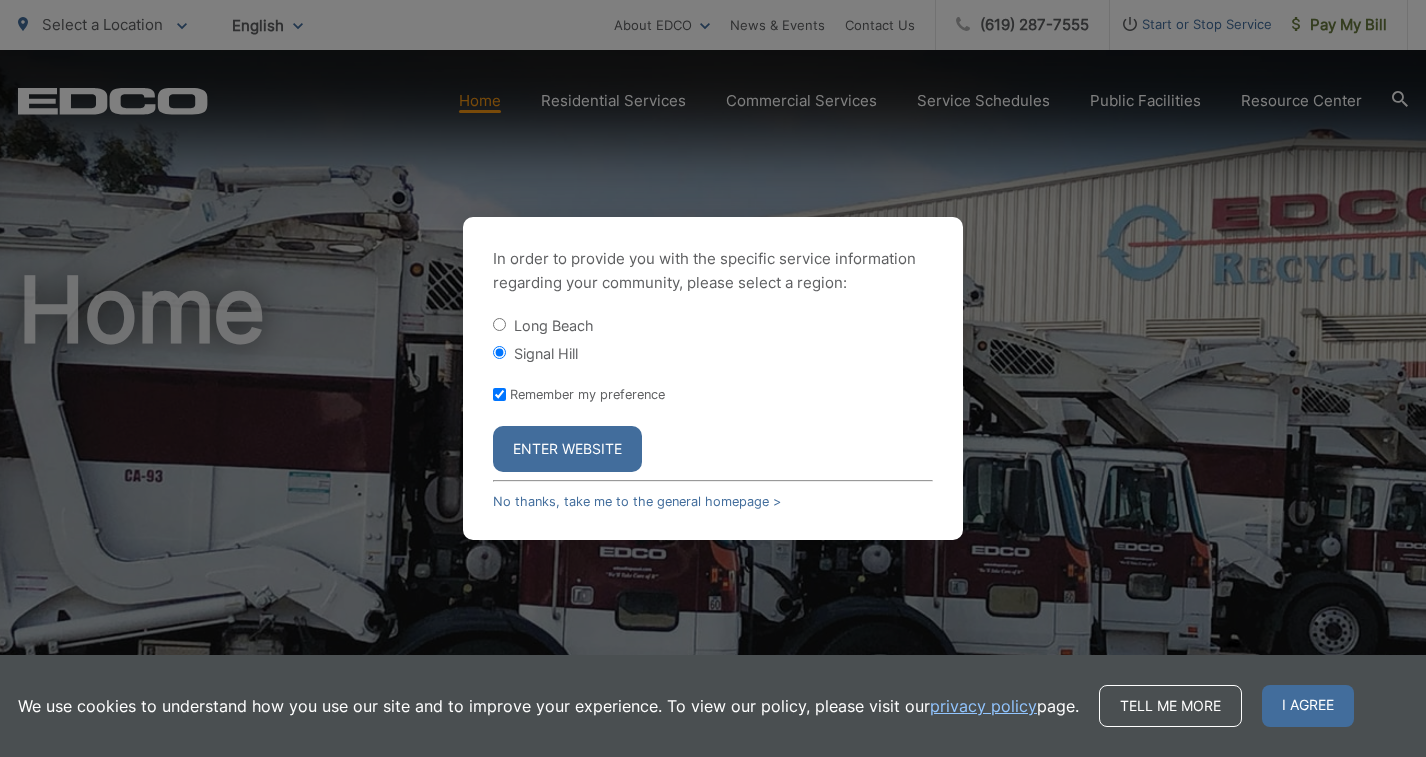click on "Signal Hill" at bounding box center [546, 353] 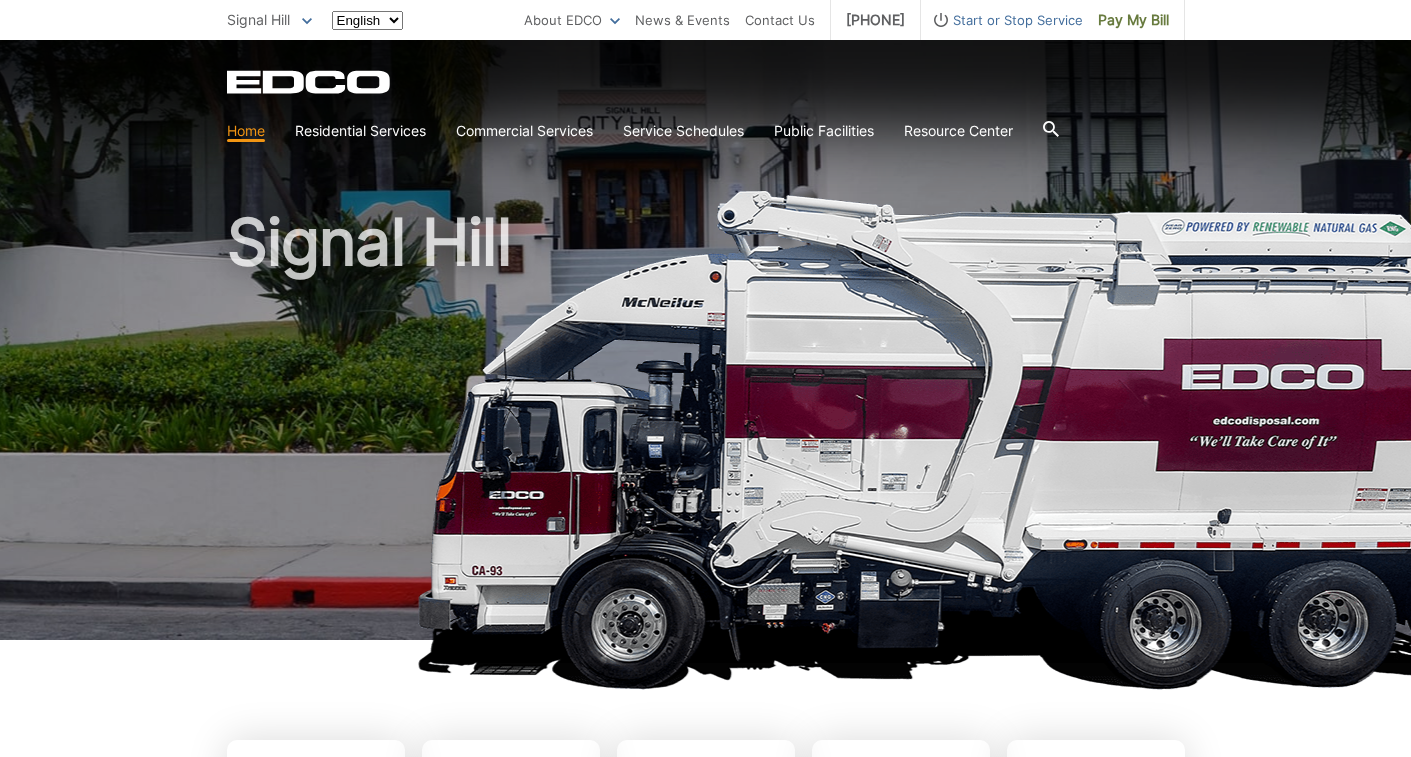 scroll, scrollTop: 0, scrollLeft: 0, axis: both 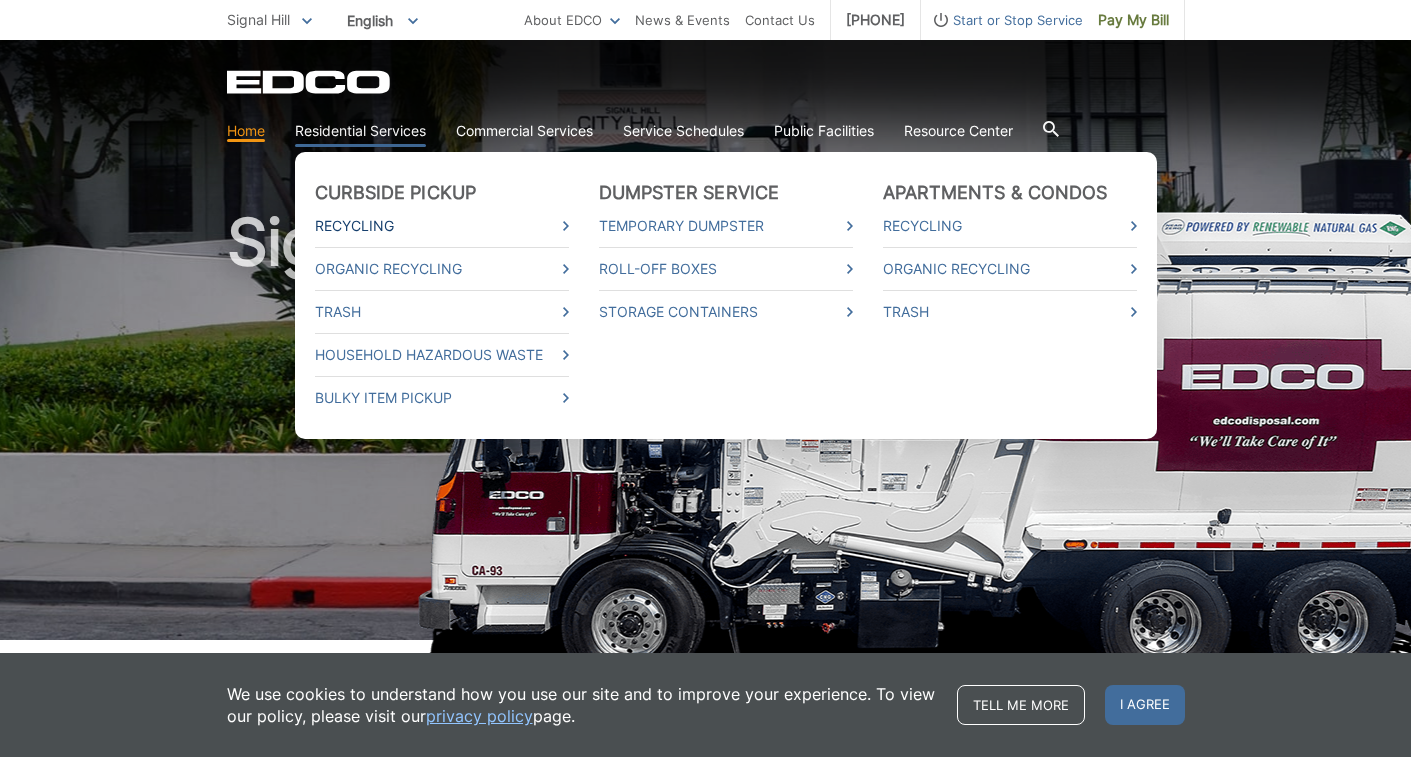 click on "Recycling" at bounding box center (442, 226) 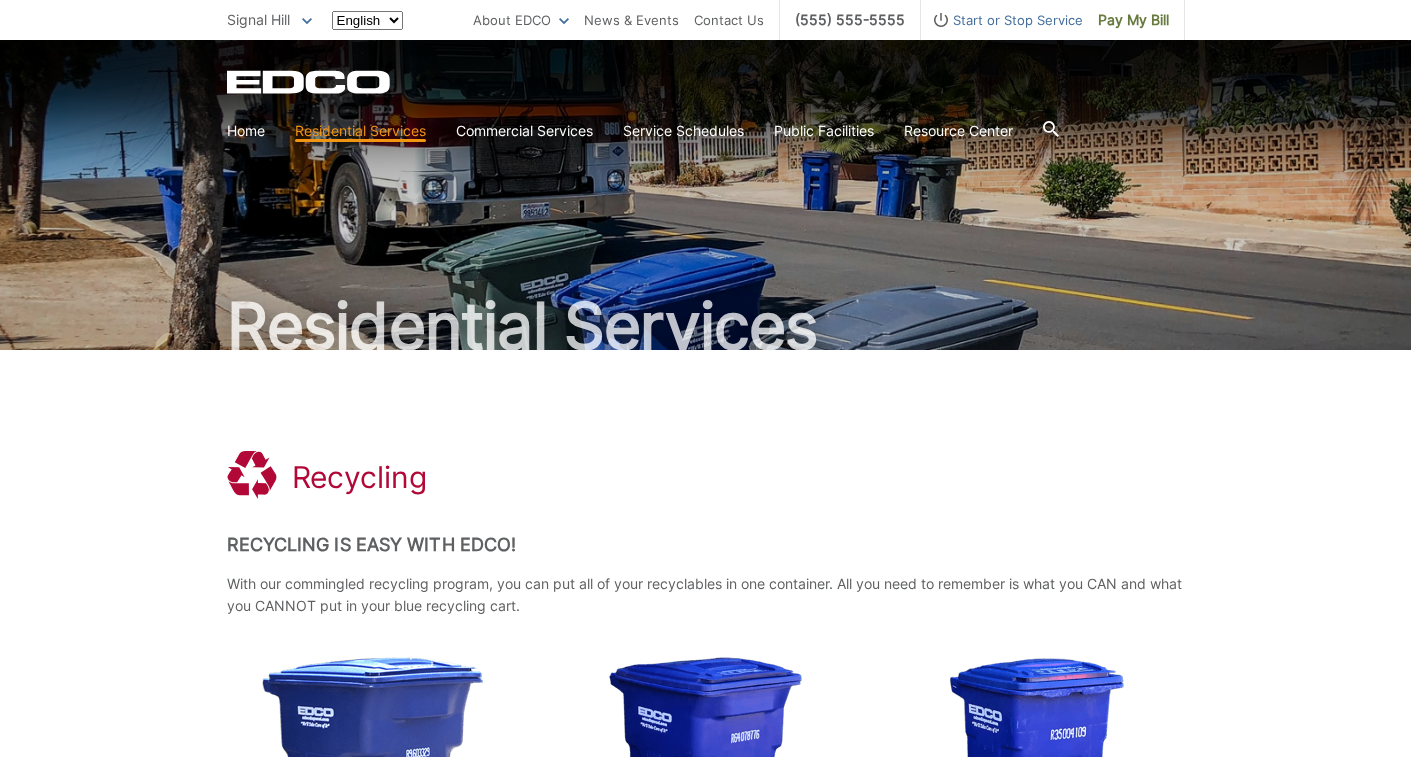 scroll, scrollTop: 0, scrollLeft: 0, axis: both 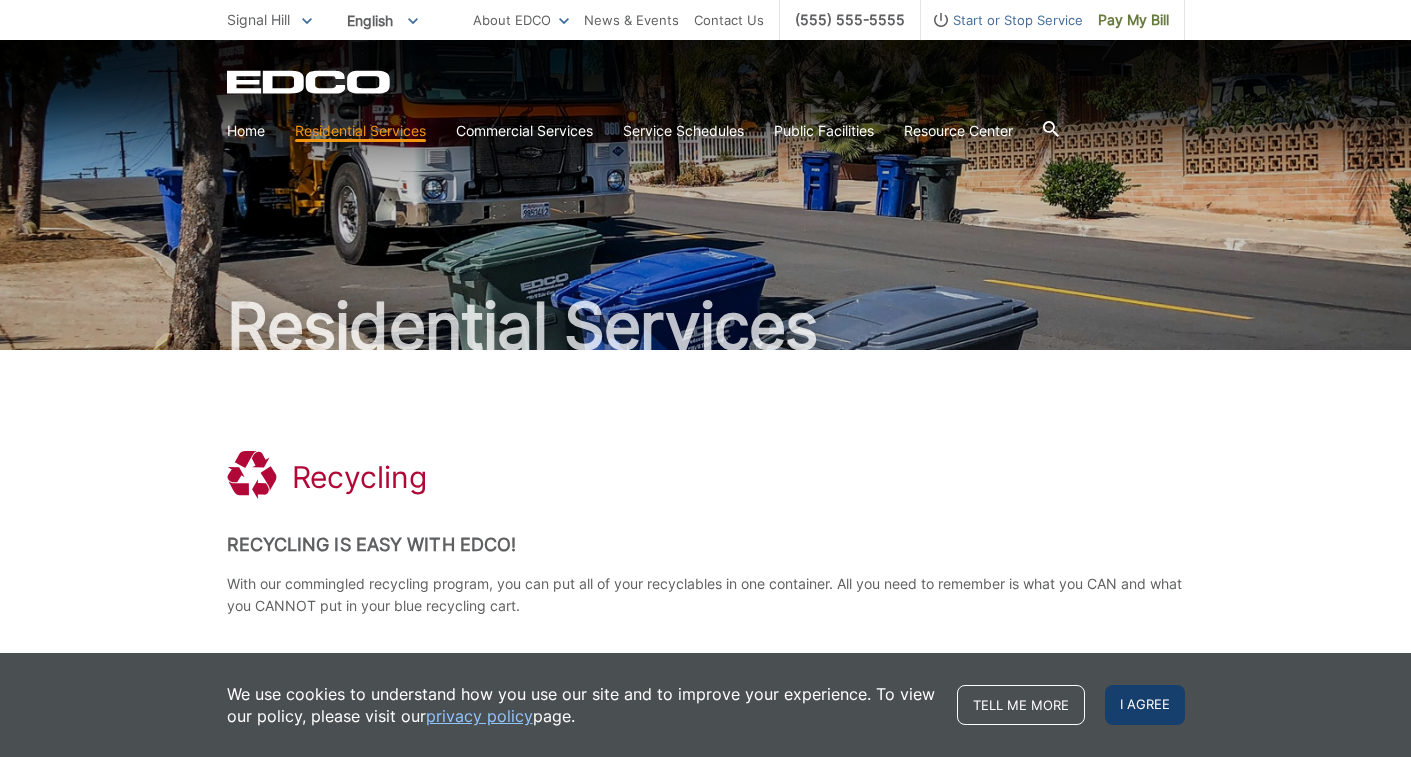 click on "I agree" at bounding box center (1145, 705) 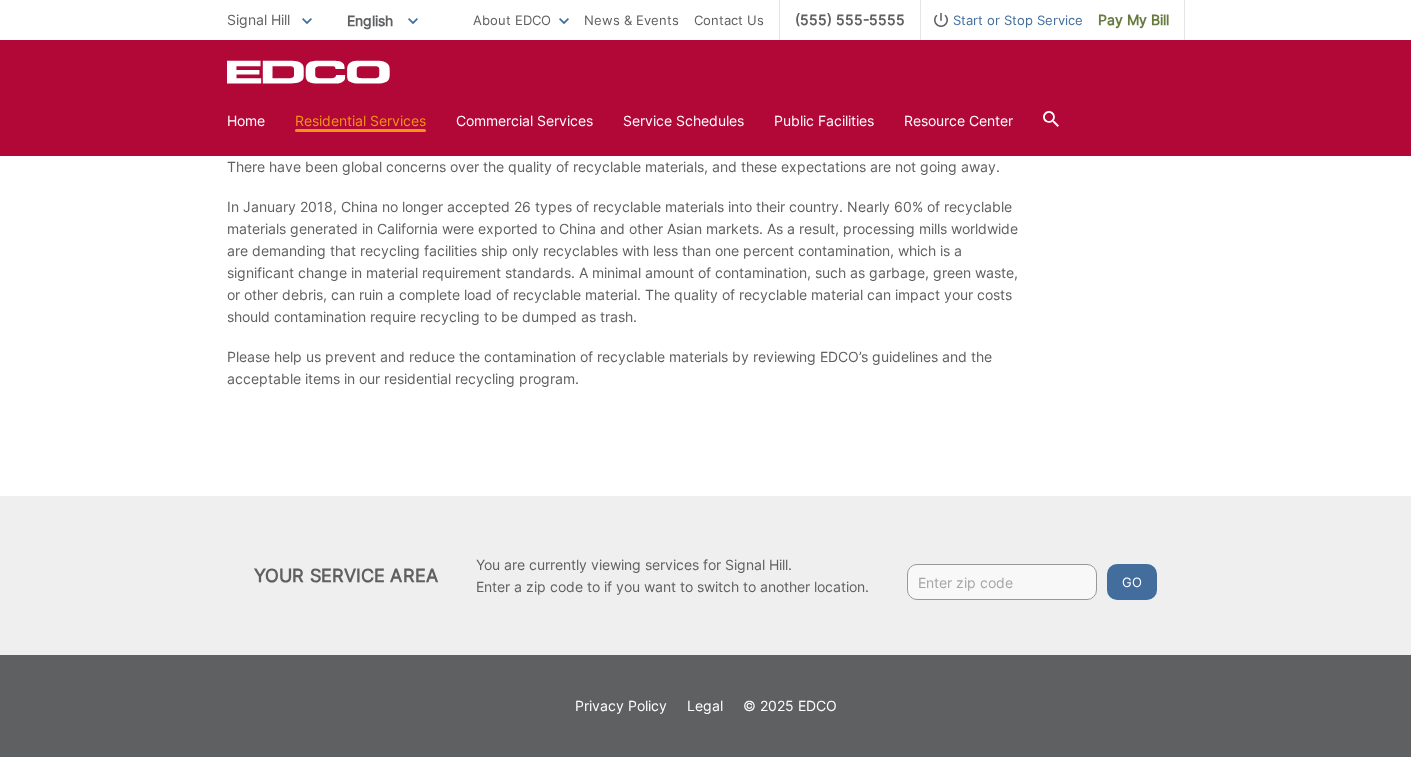 scroll, scrollTop: 3205, scrollLeft: 0, axis: vertical 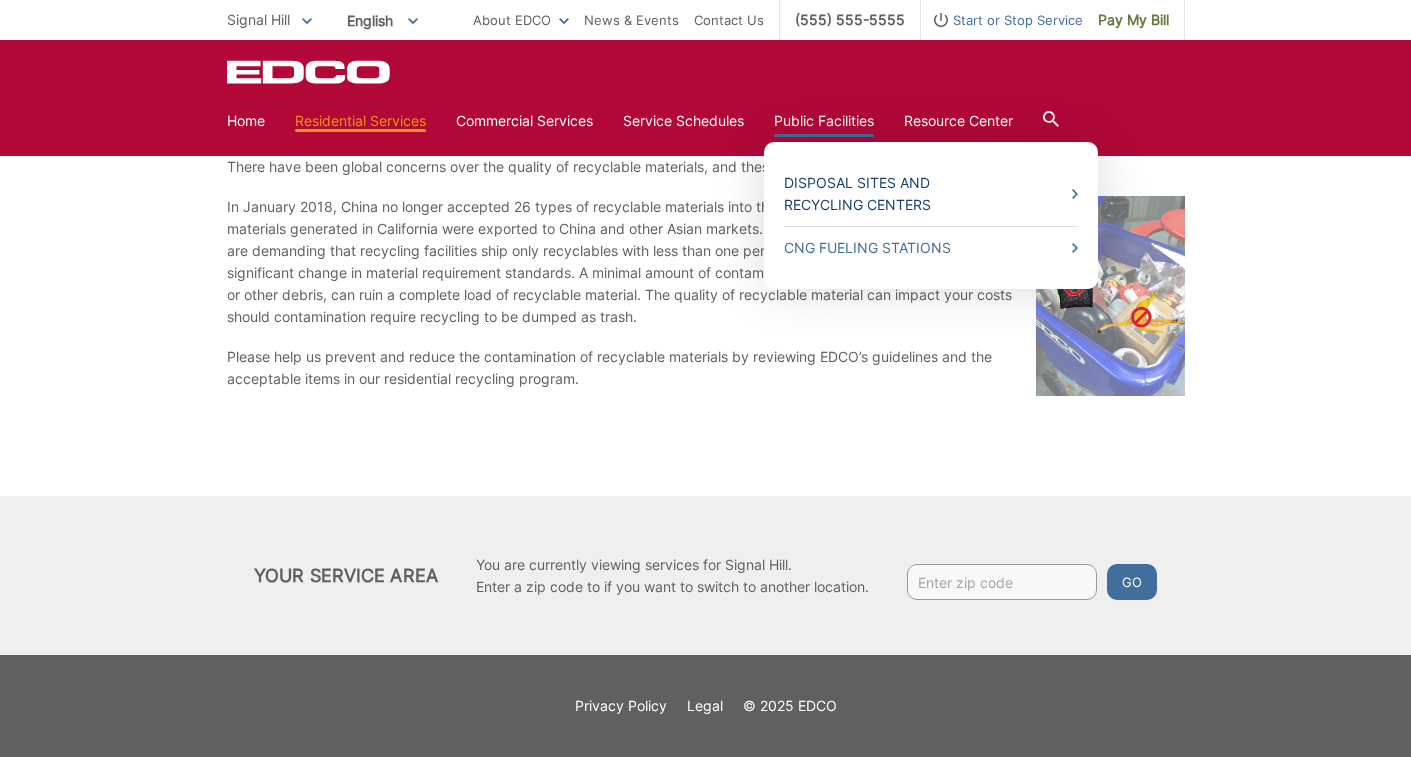 click on "Disposal Sites and Recycling Centers" at bounding box center [931, 194] 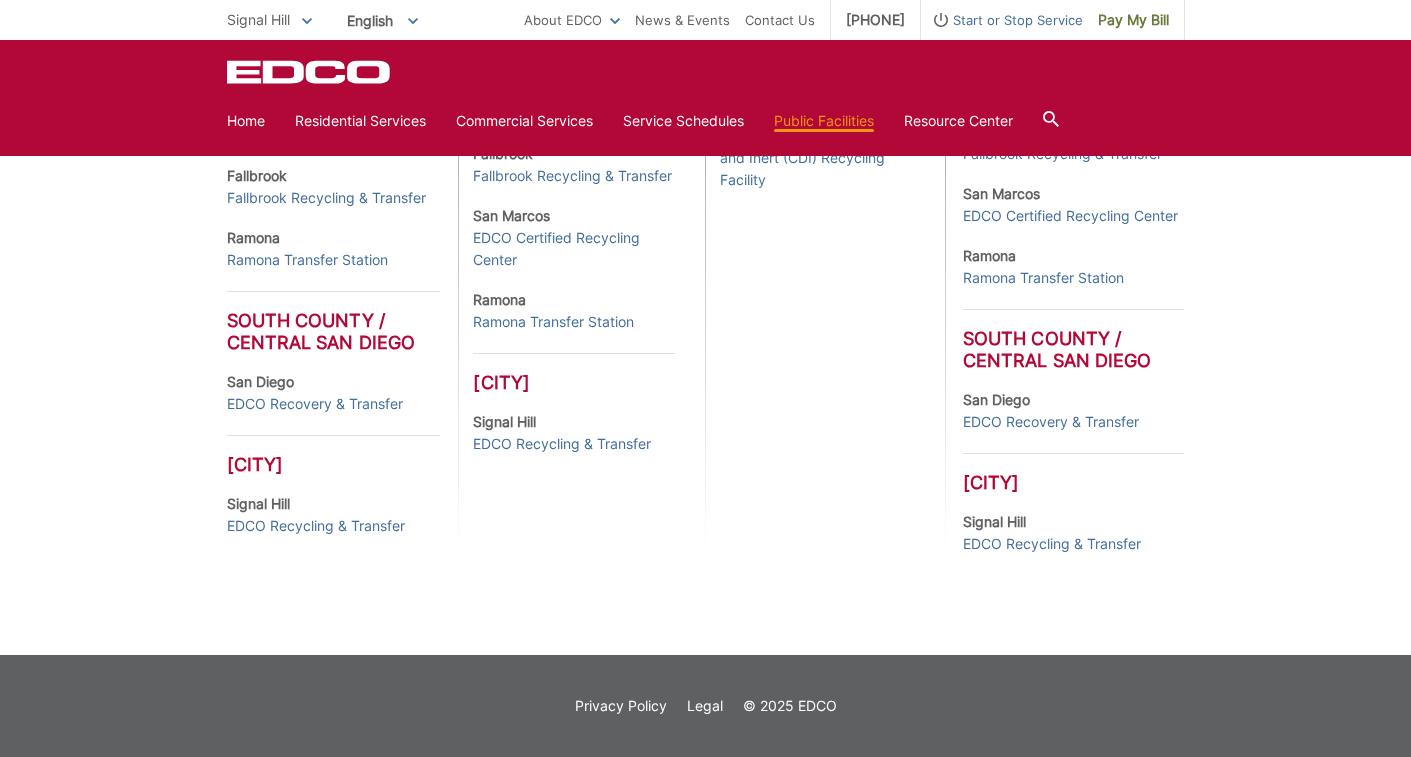 scroll, scrollTop: 1126, scrollLeft: 0, axis: vertical 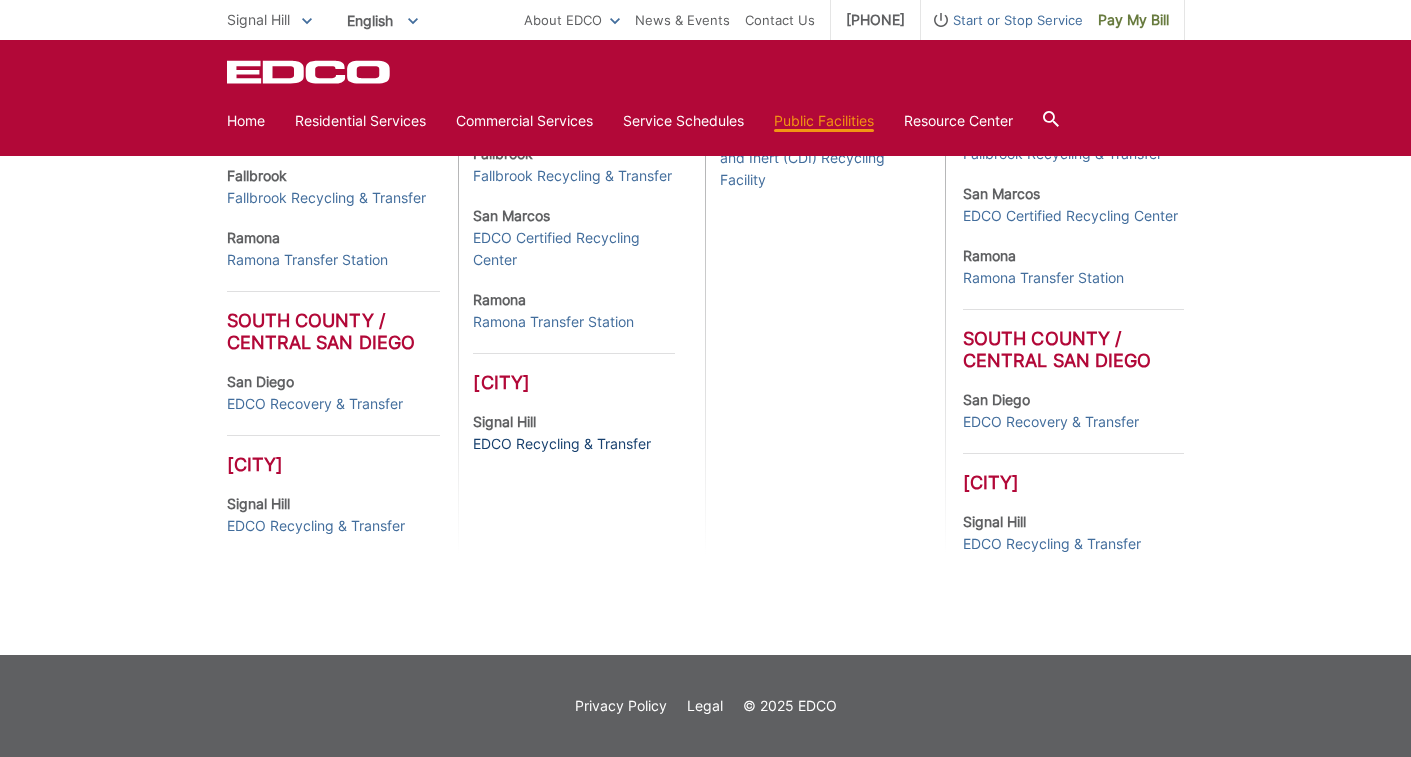 click on "EDCO Recycling & Transfer" at bounding box center [562, 444] 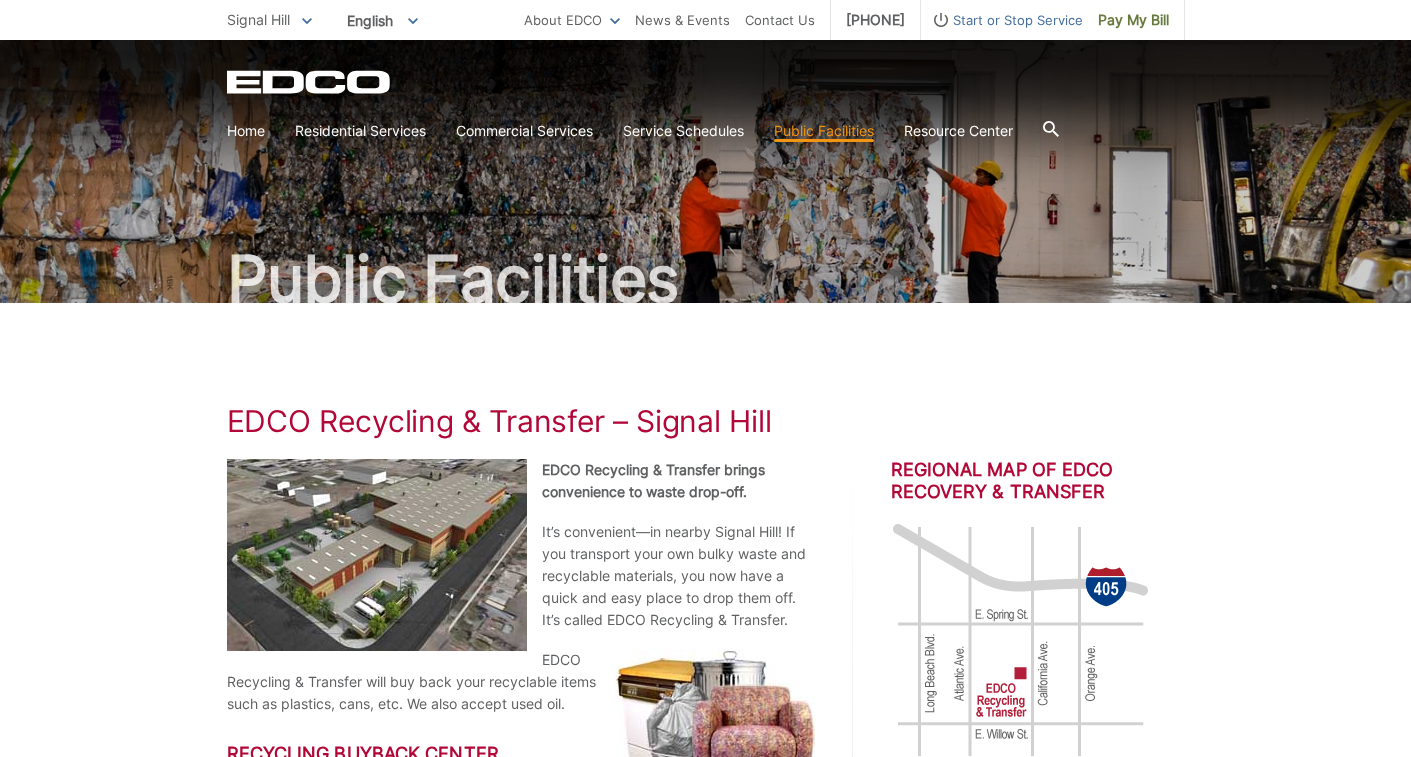 scroll, scrollTop: 0, scrollLeft: 0, axis: both 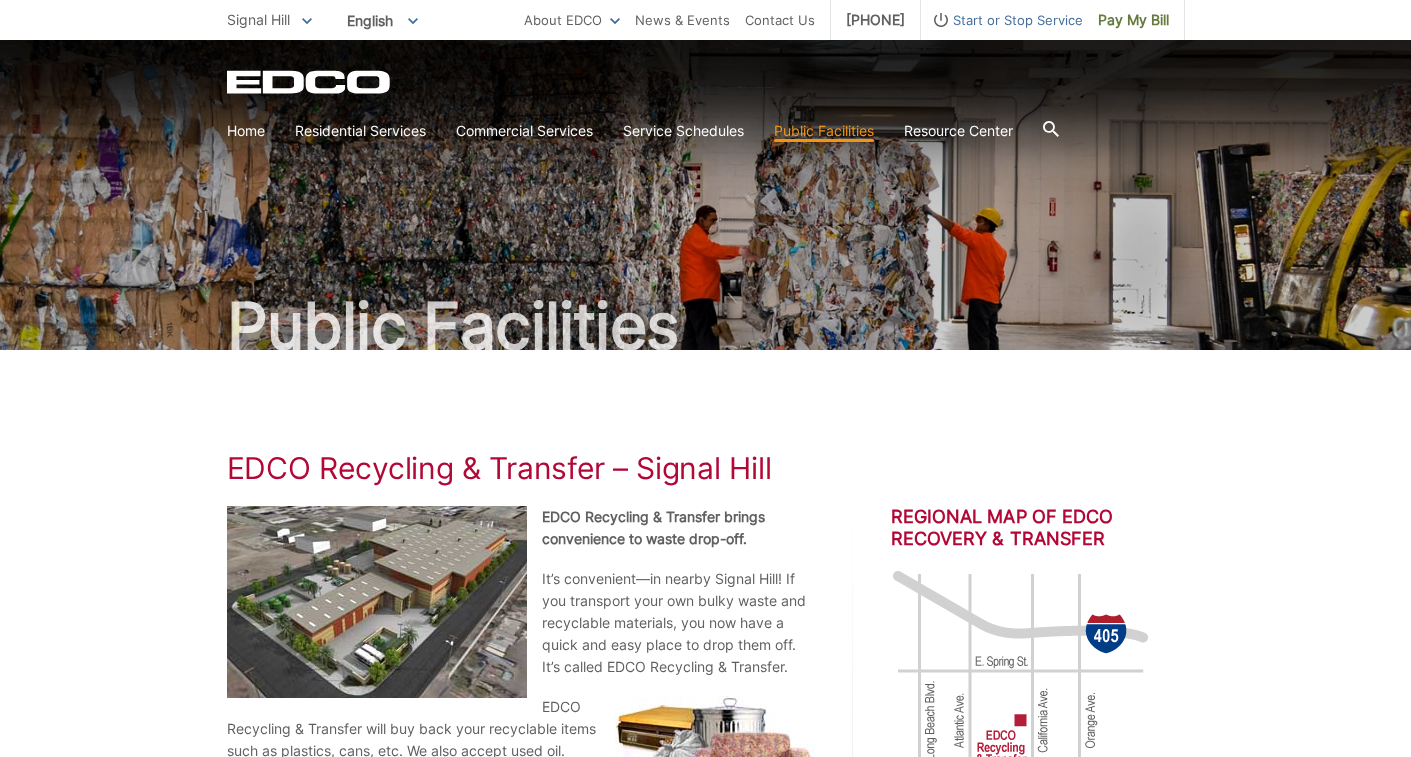 click 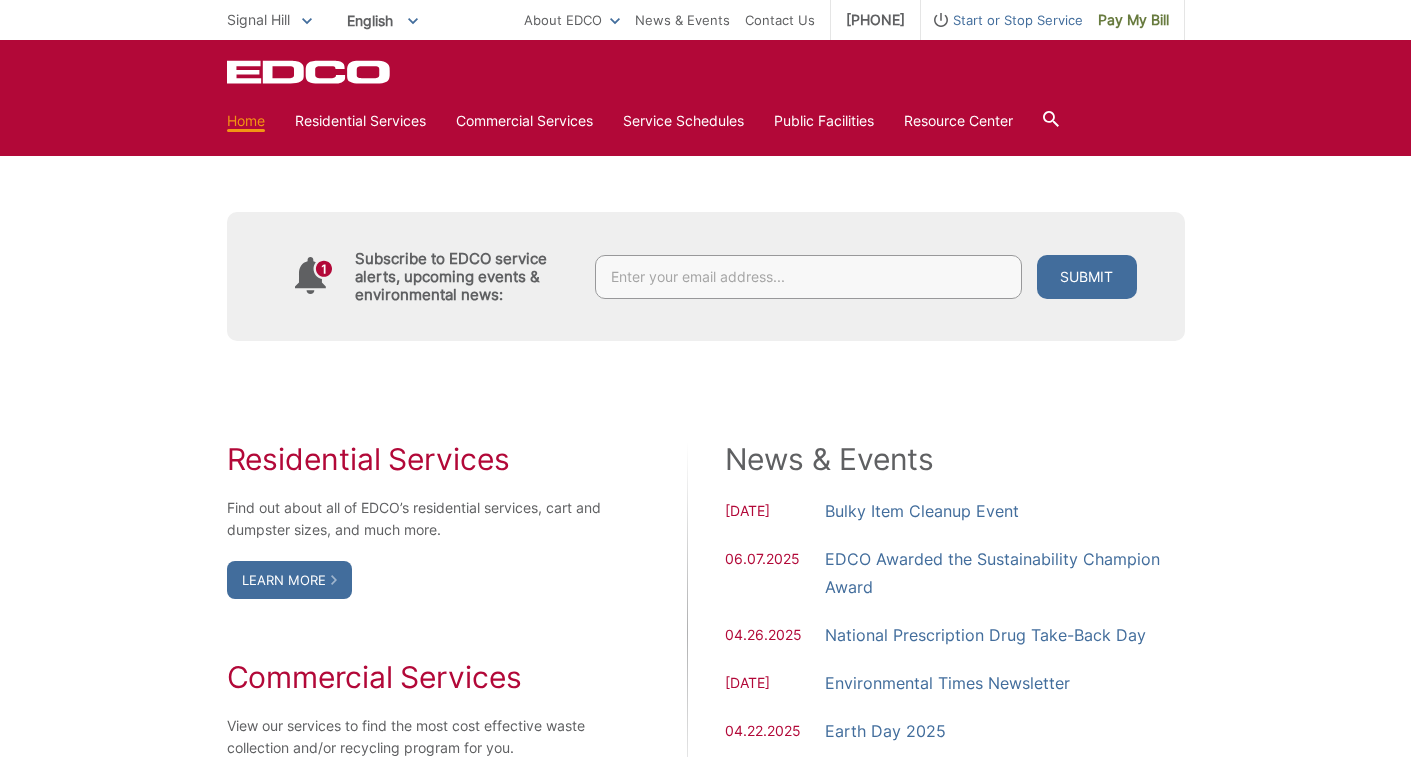 scroll, scrollTop: 863, scrollLeft: 0, axis: vertical 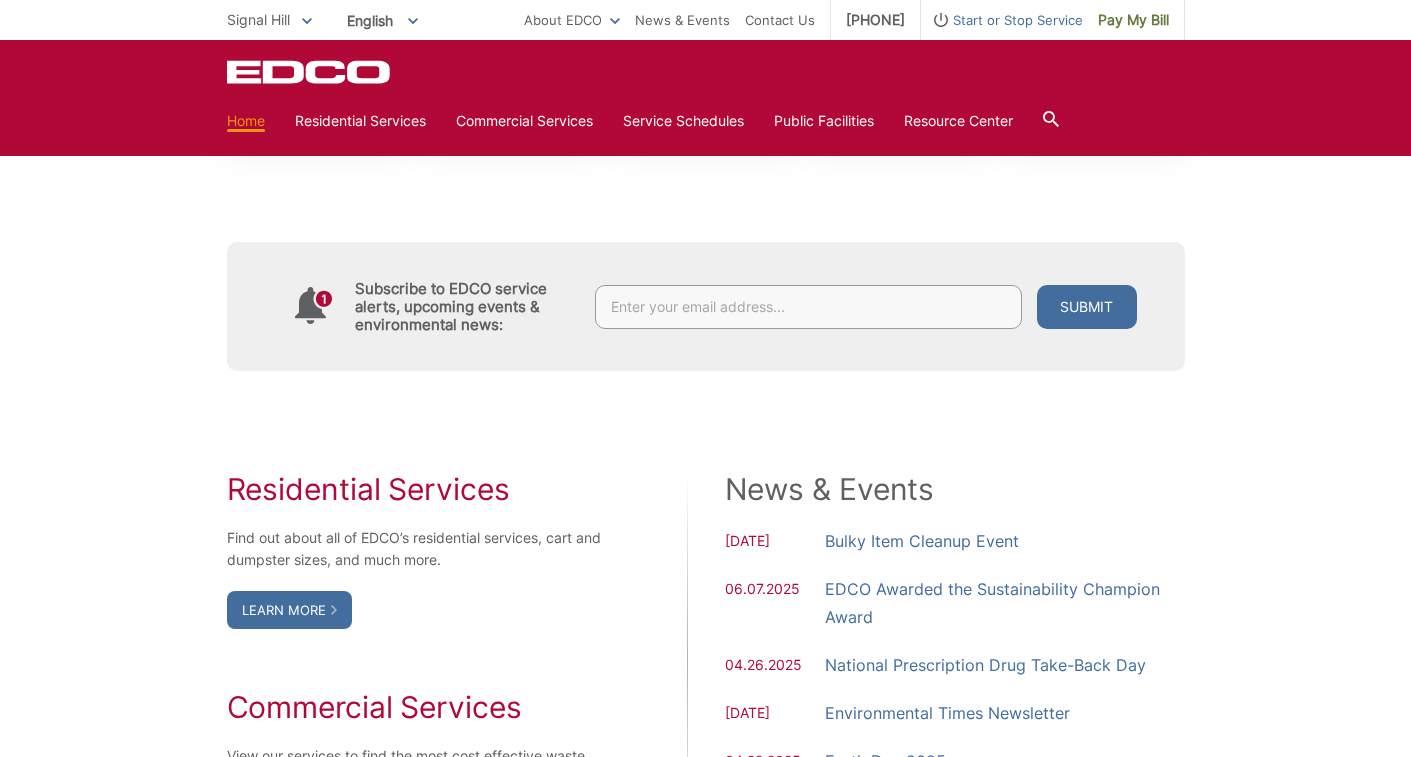 click on "Pay Your Bill" at bounding box center [316, 8] 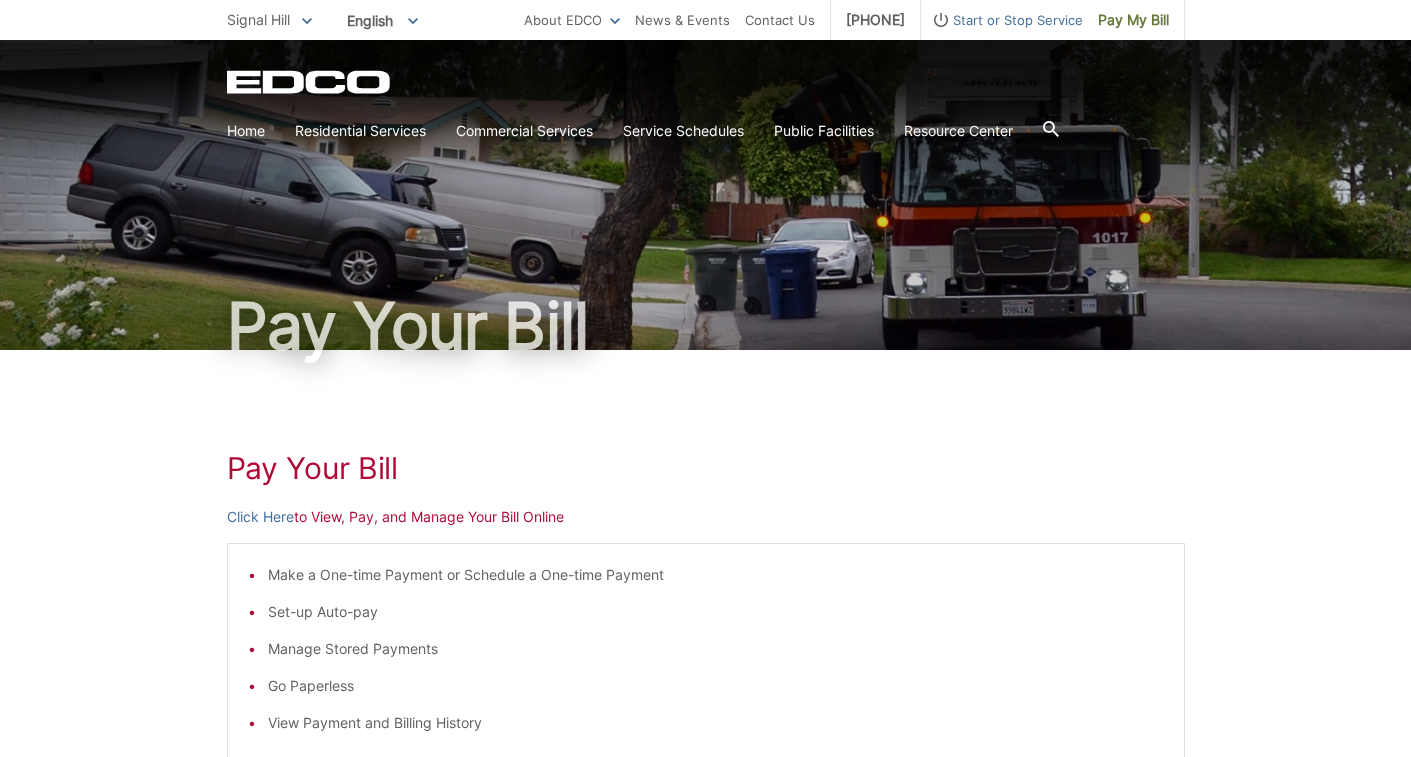 scroll, scrollTop: 410, scrollLeft: 0, axis: vertical 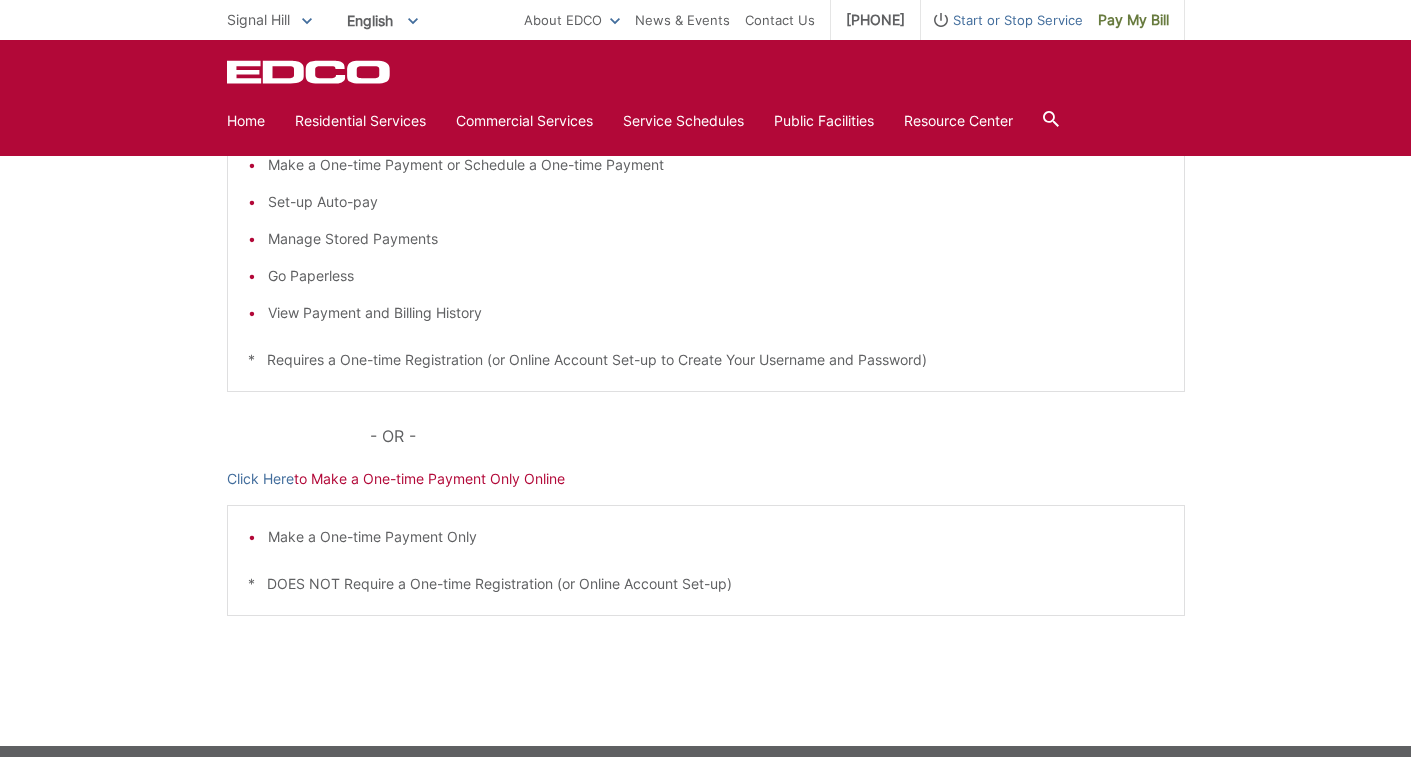 click on "Click Here" at bounding box center (260, 107) 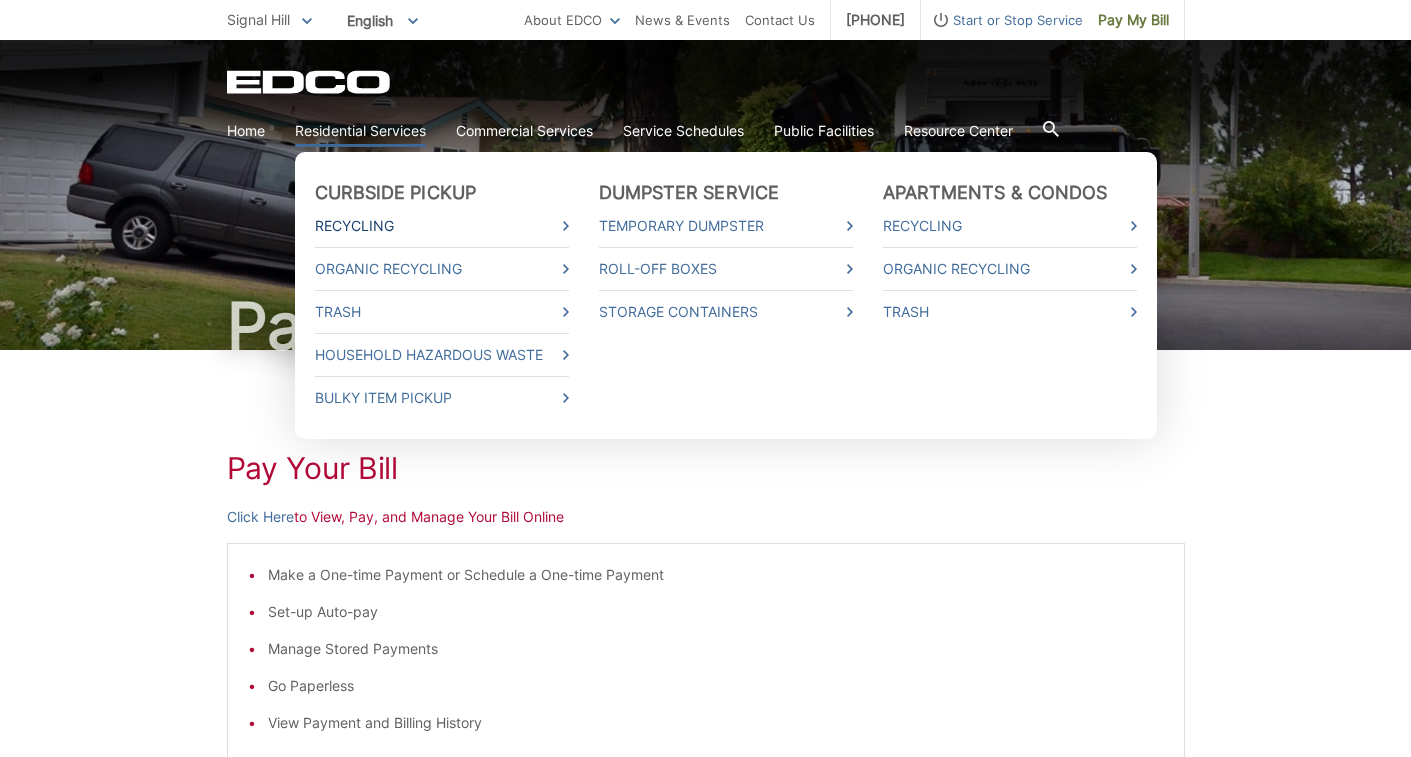 click on "Recycling" at bounding box center [442, 226] 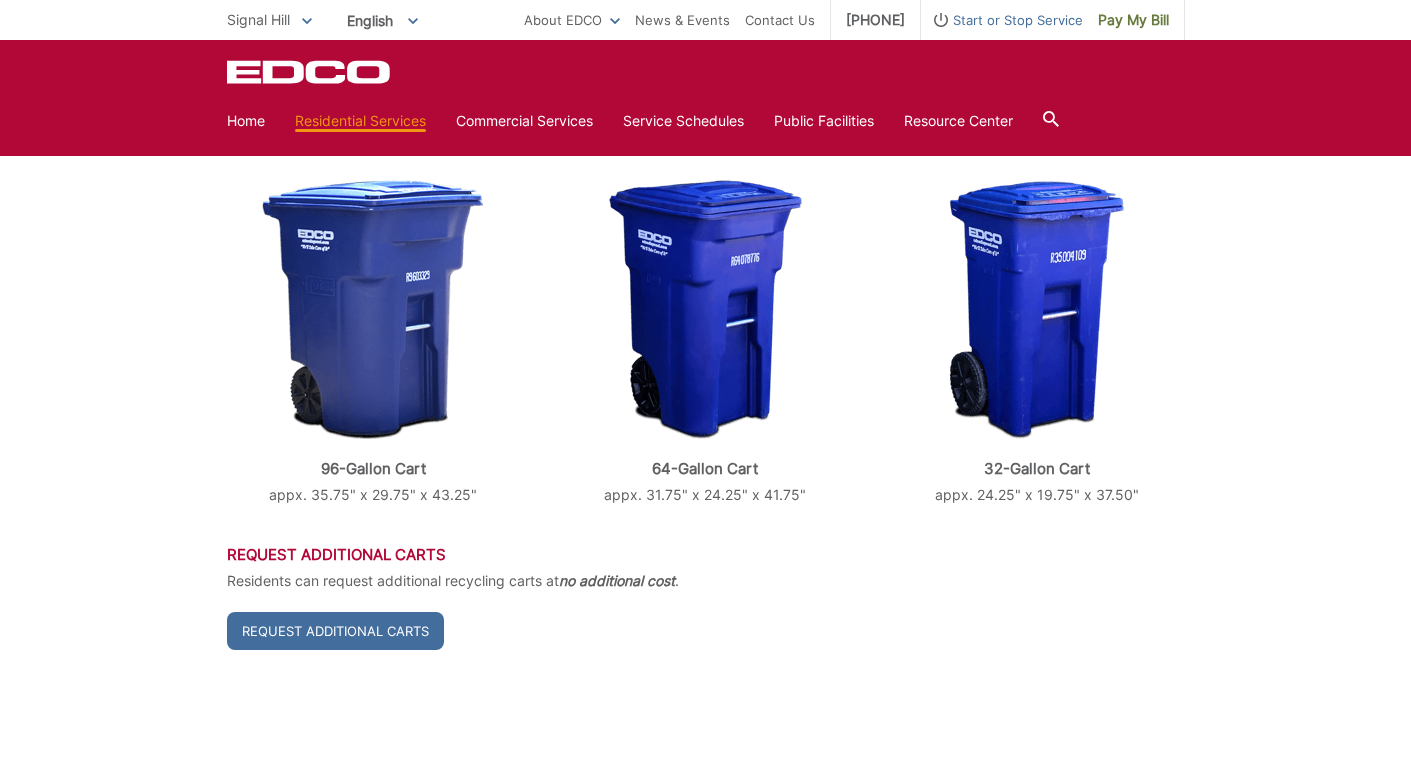 scroll, scrollTop: 677, scrollLeft: 0, axis: vertical 